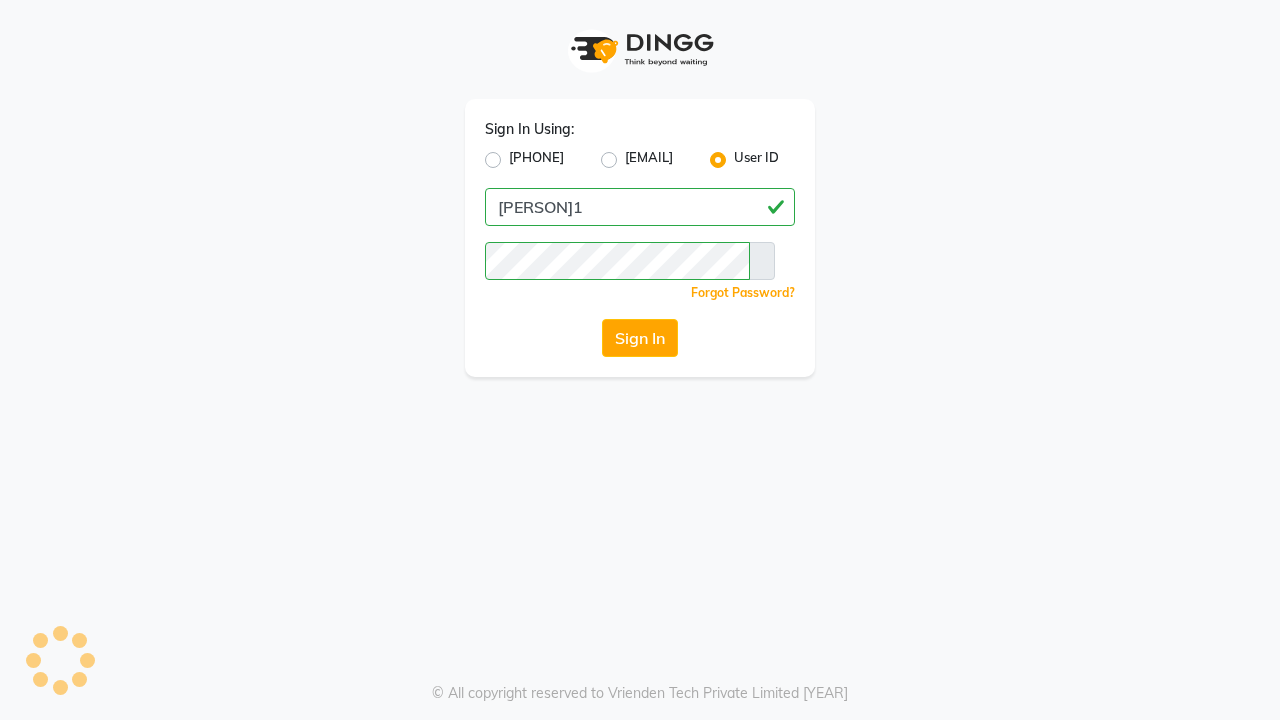 scroll, scrollTop: 0, scrollLeft: 0, axis: both 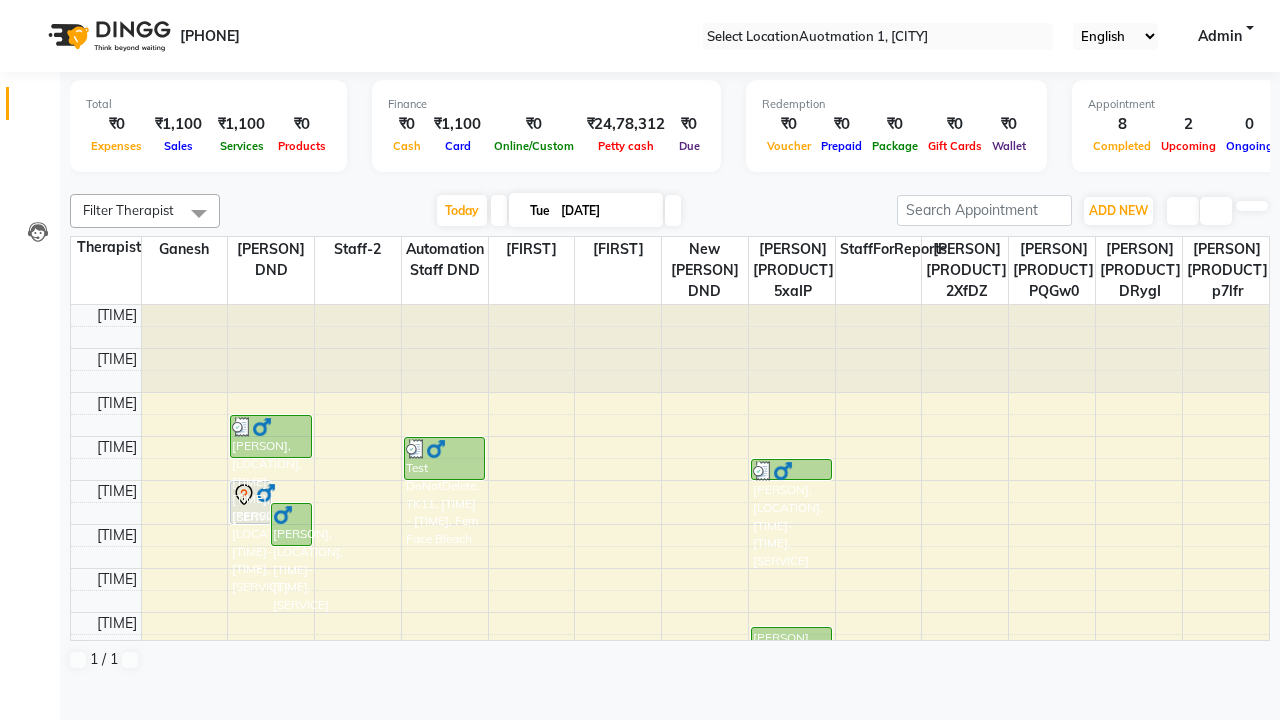 click at bounding box center (31, 8) 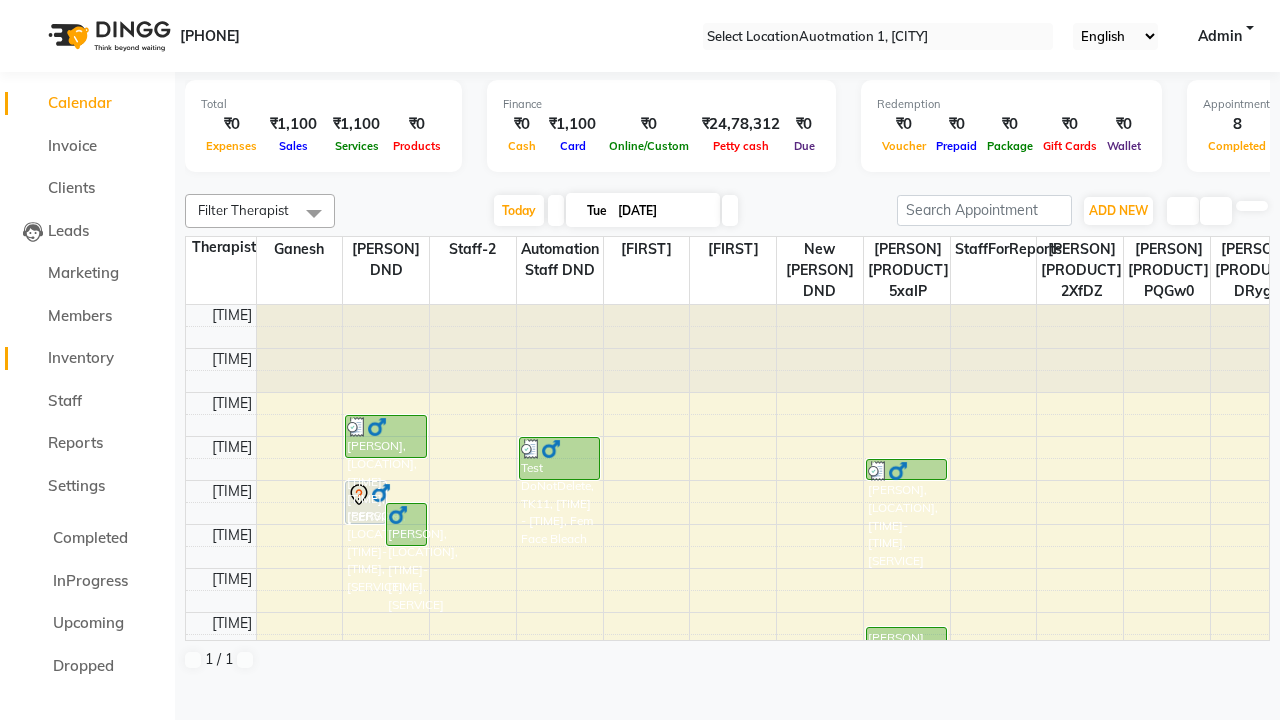 click on "Inventory" at bounding box center (81, 357) 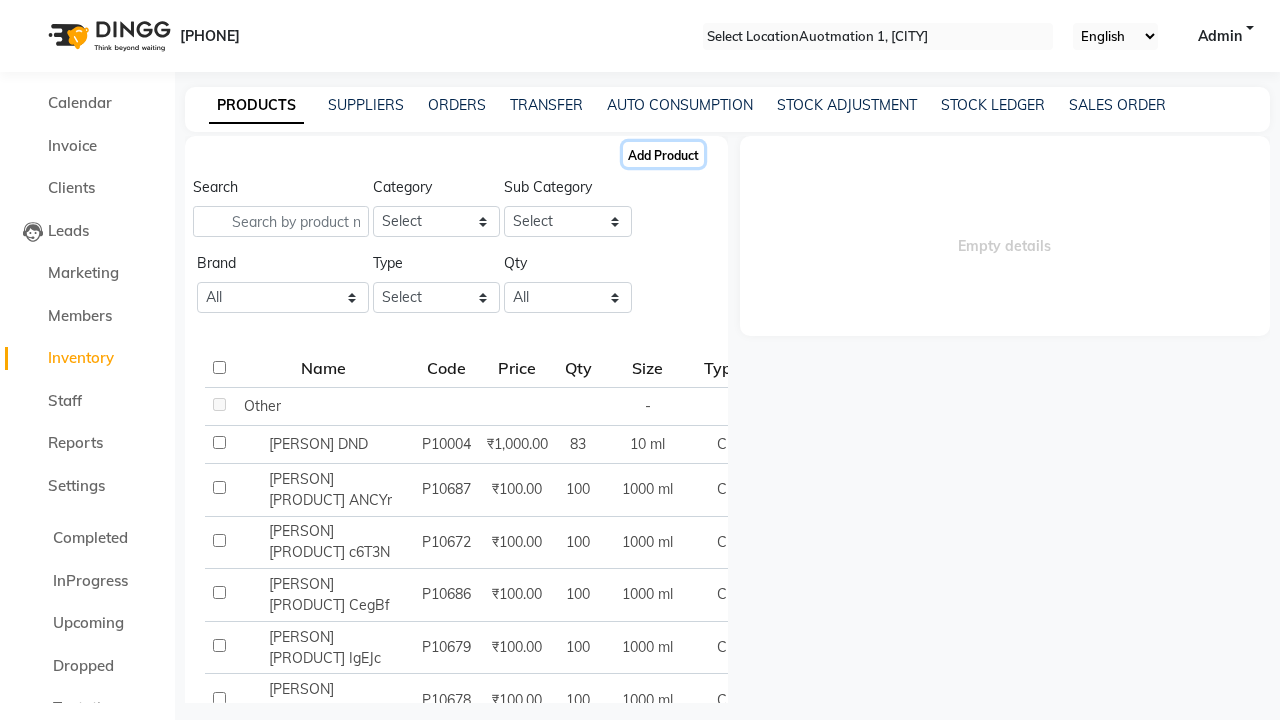 click on "Add Product" at bounding box center [663, 154] 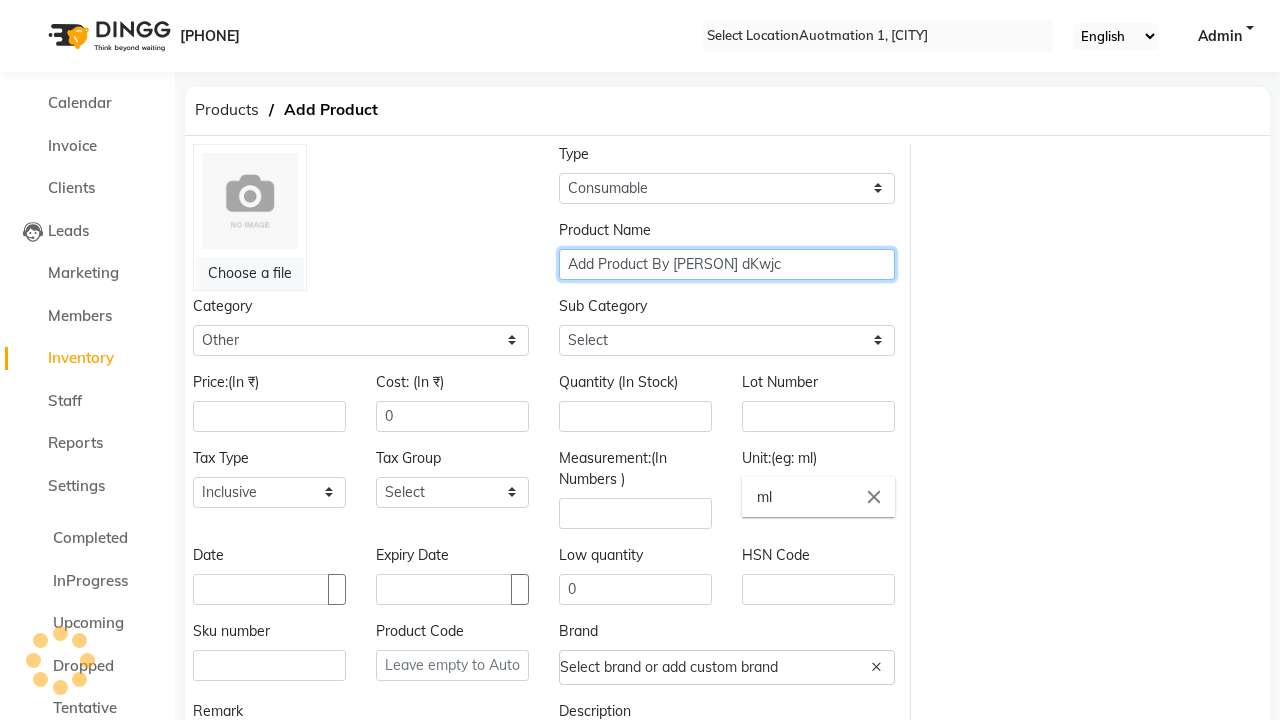 type on "Add Product By [PERSON] dKwjc" 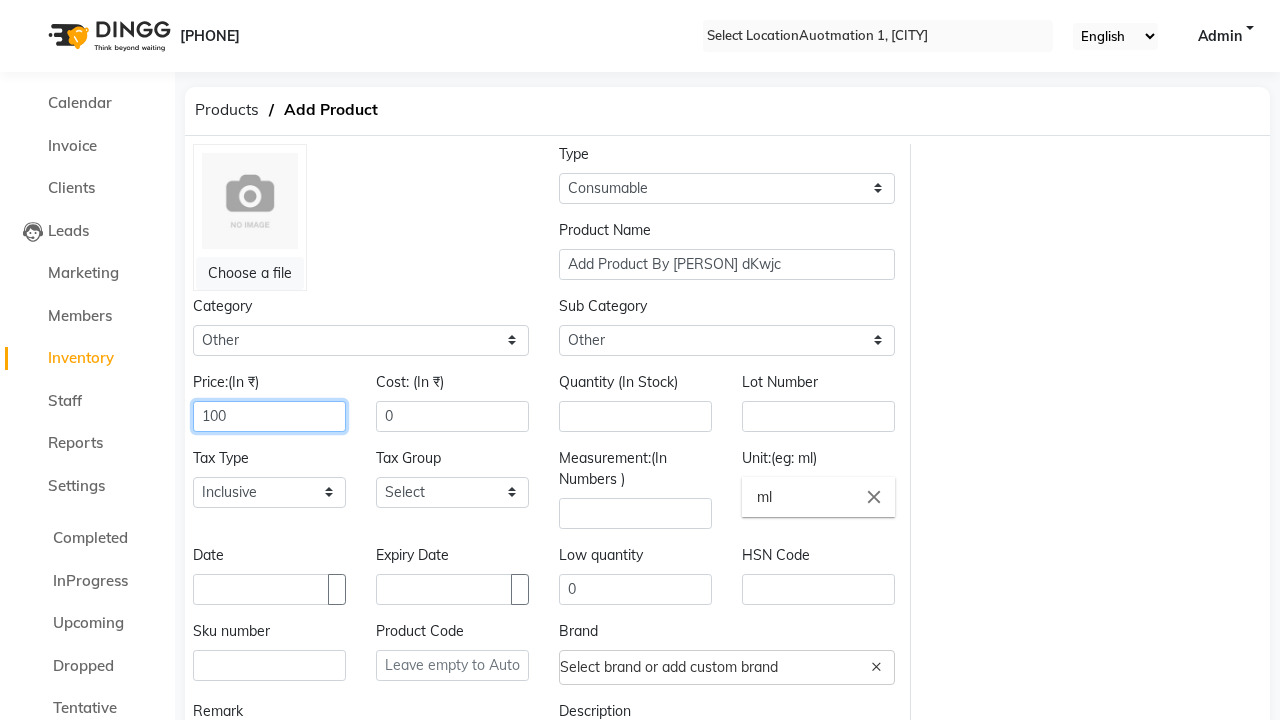 type on "100" 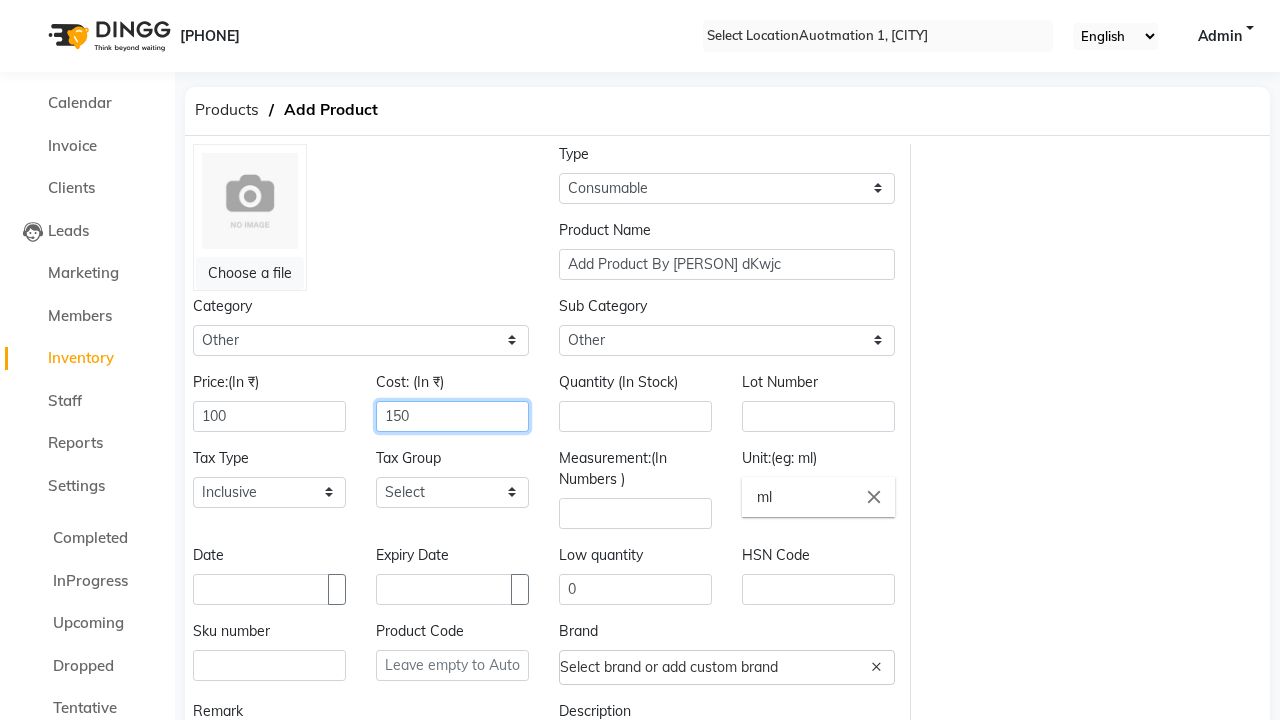 type on "150" 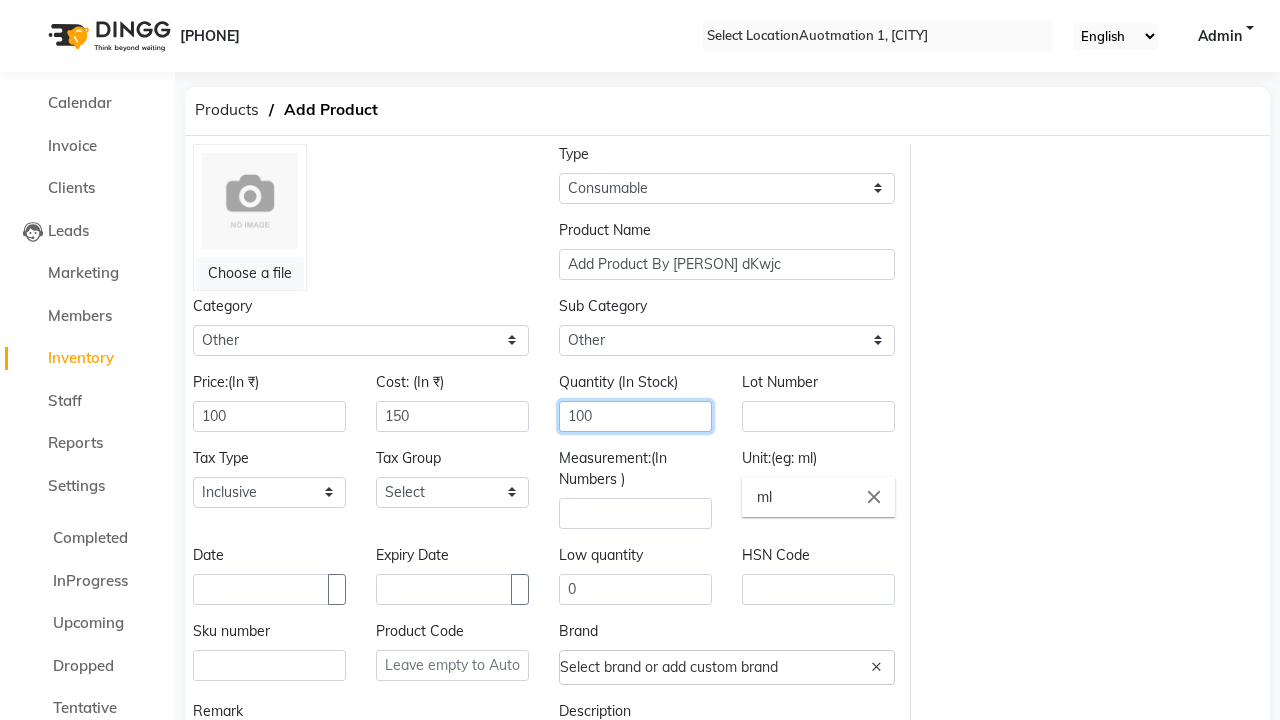 type on "100" 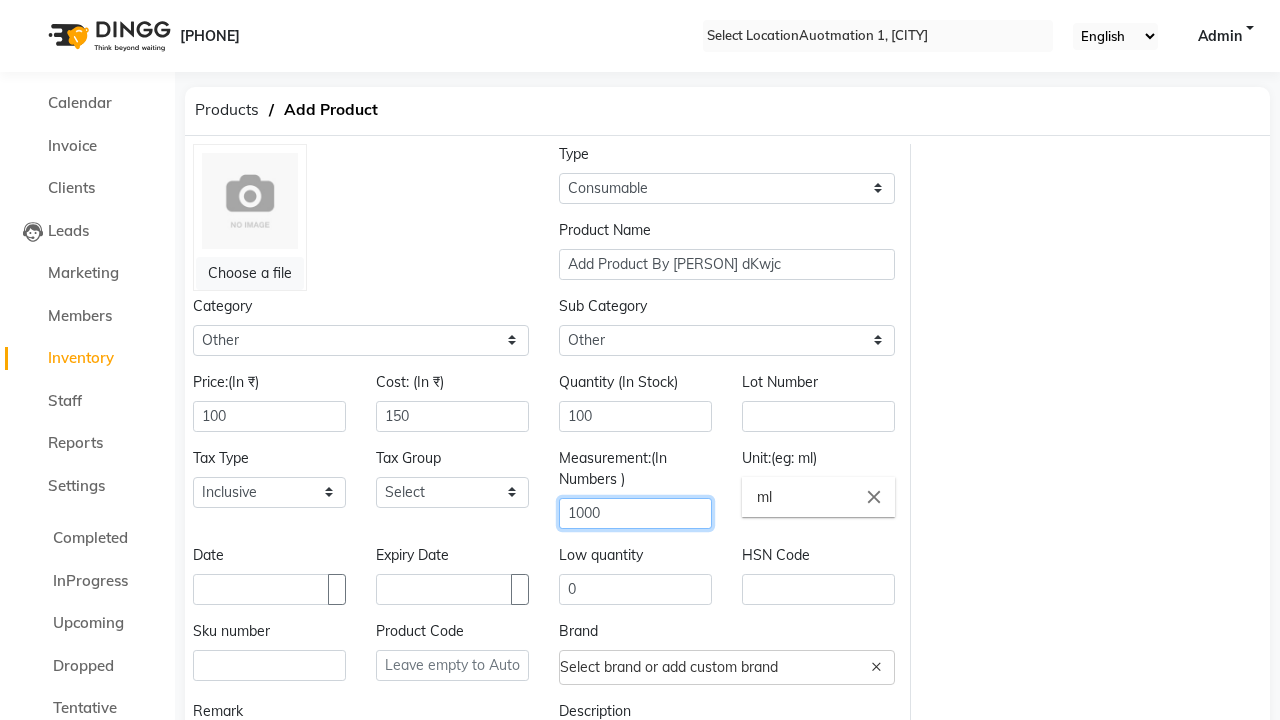 type on "1000" 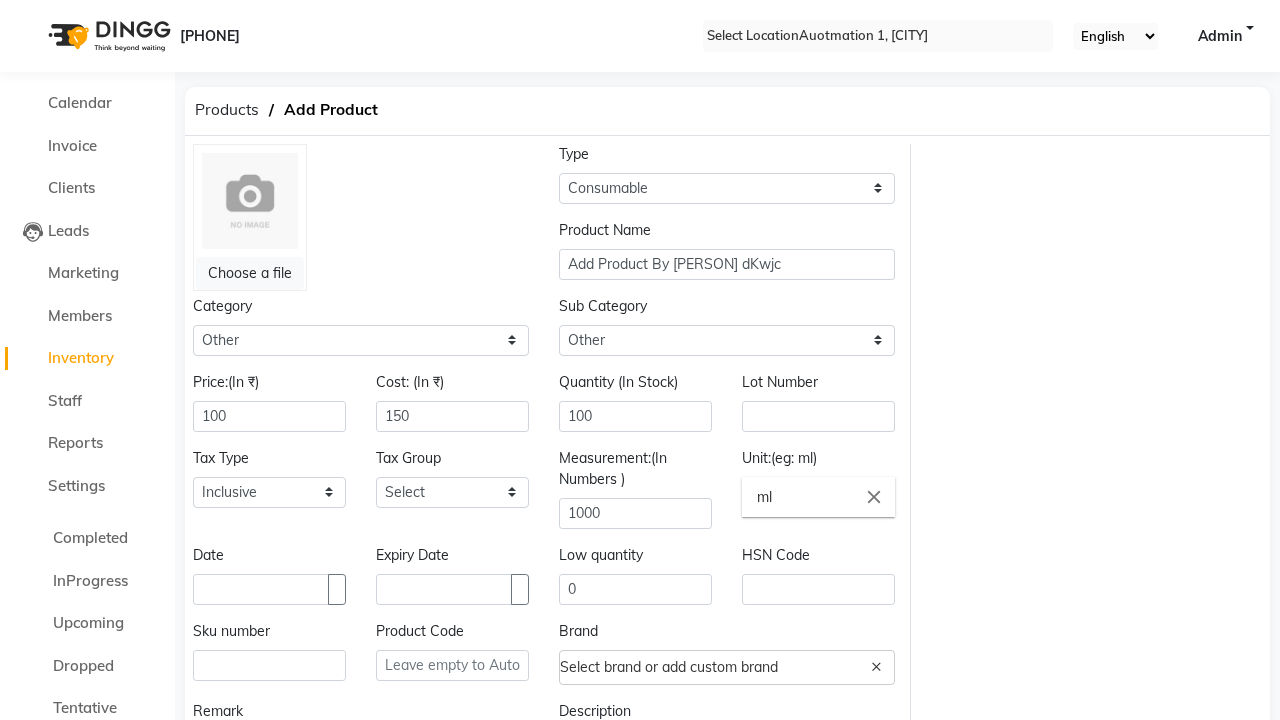 scroll, scrollTop: 22, scrollLeft: 0, axis: vertical 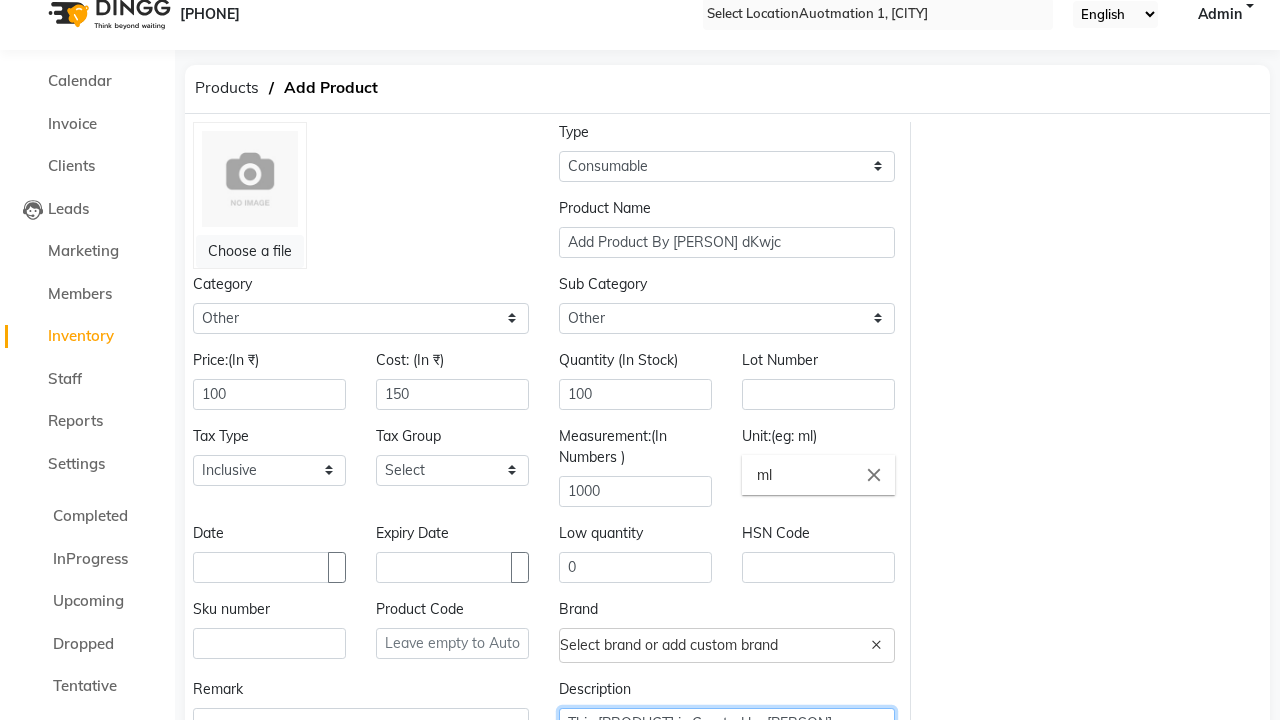 type on "This [PRODUCT] is Created by [PERSON]" 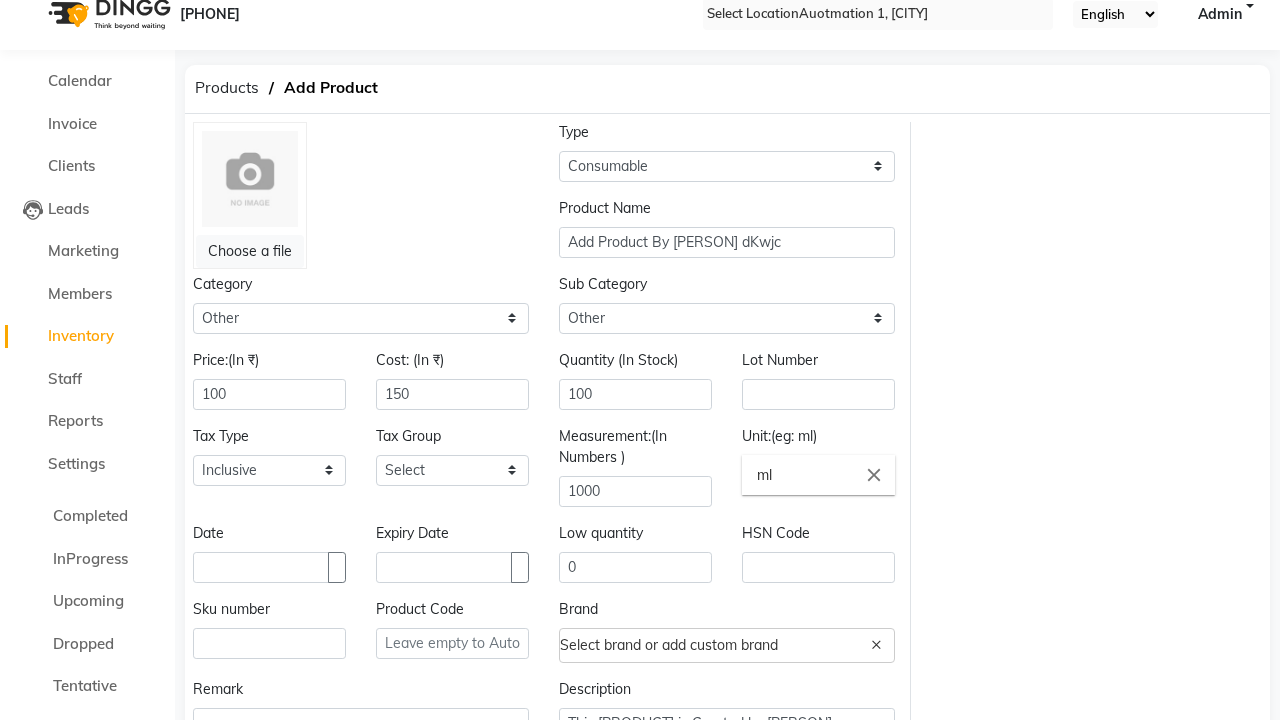 click on "Save" at bounding box center [225, 795] 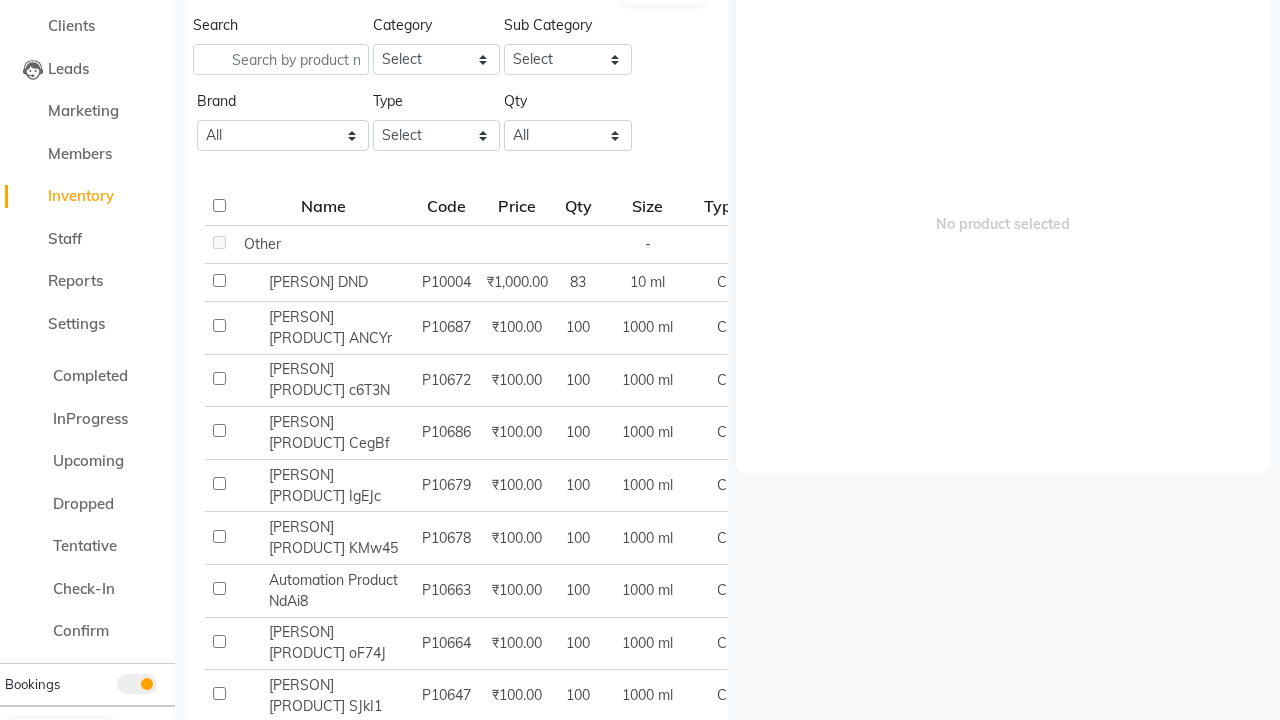 scroll, scrollTop: 0, scrollLeft: 0, axis: both 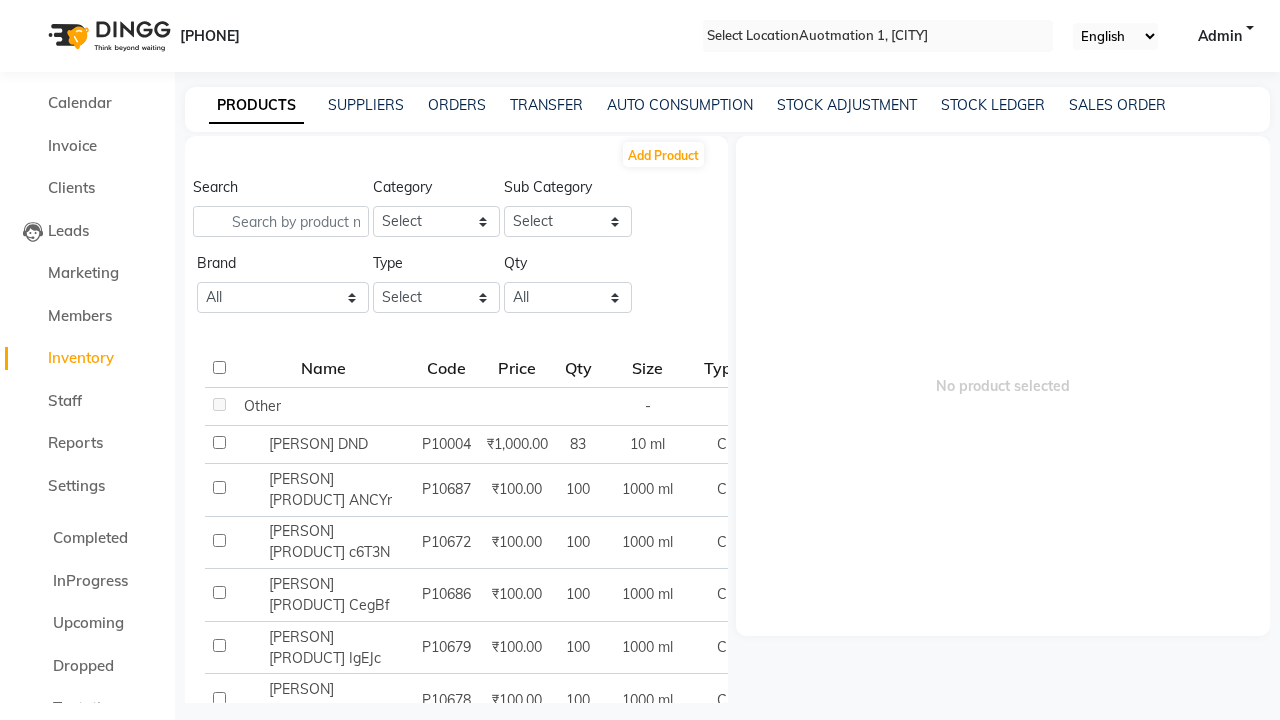 click on "Product added successfully!" at bounding box center (640, 764) 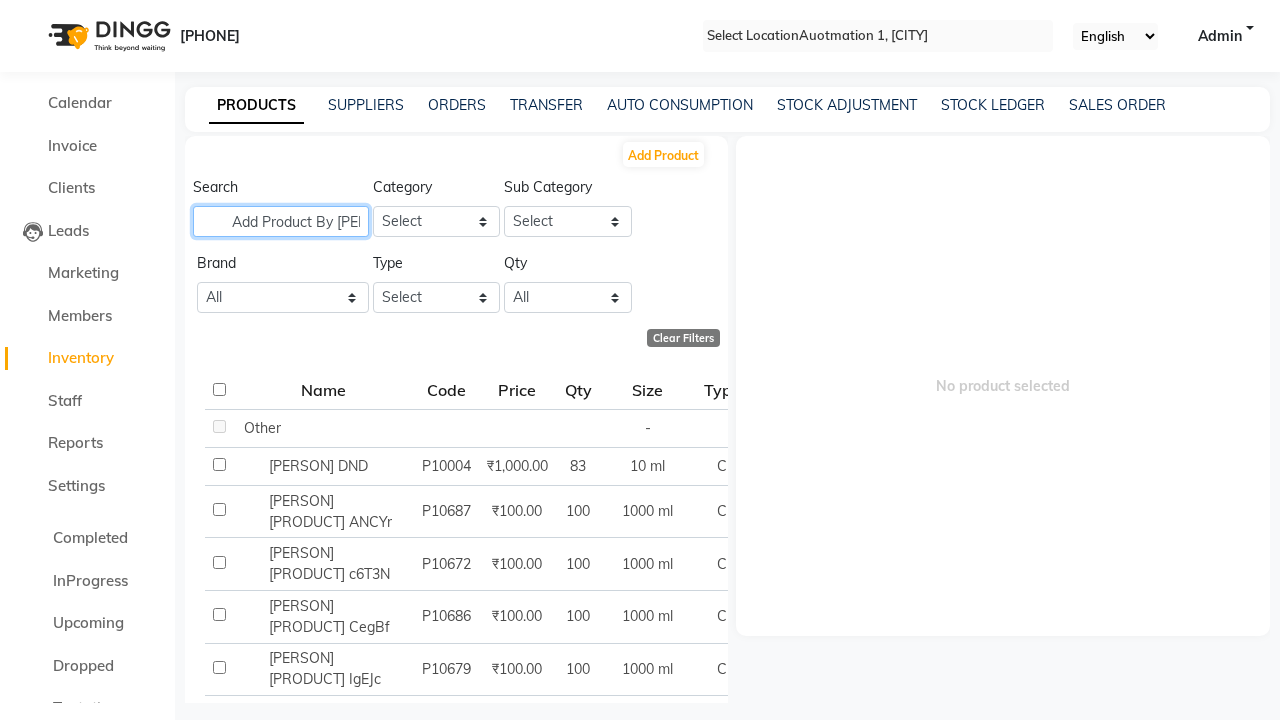 scroll, scrollTop: 0, scrollLeft: 95, axis: horizontal 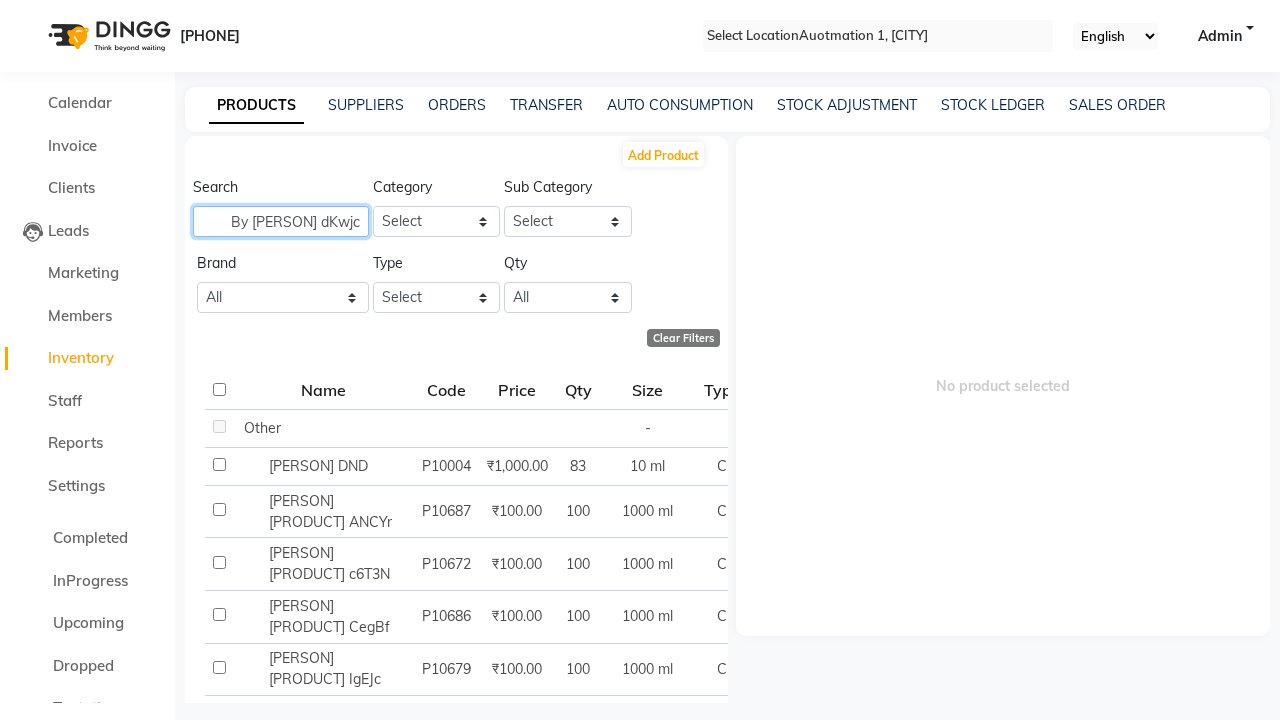 type on "Add Product By [PERSON] dKwjc" 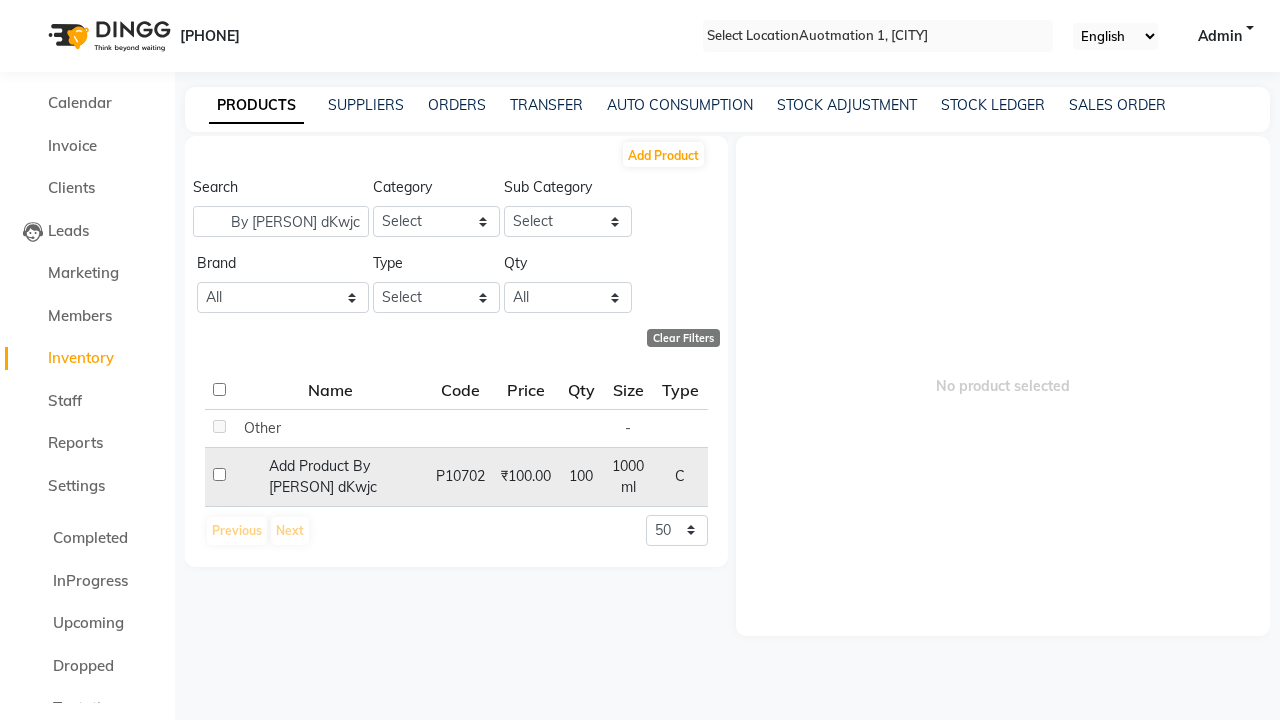 click at bounding box center (219, 426) 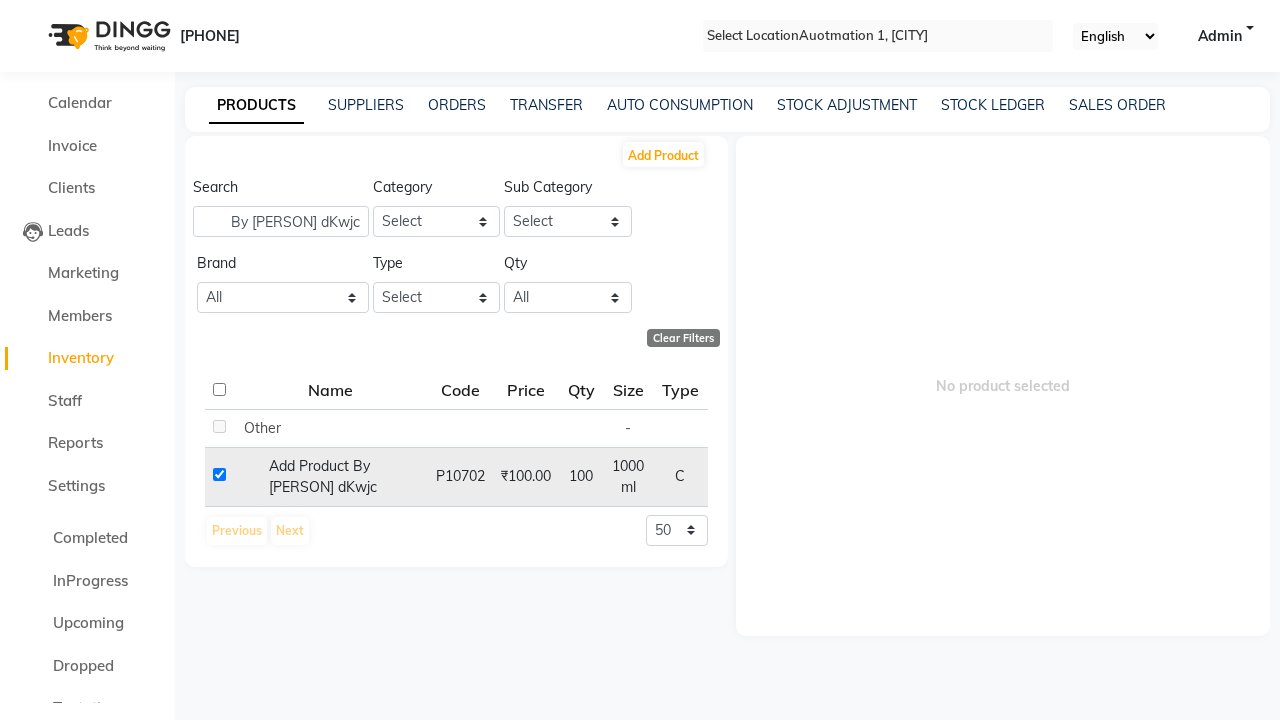 checkbox on "true" 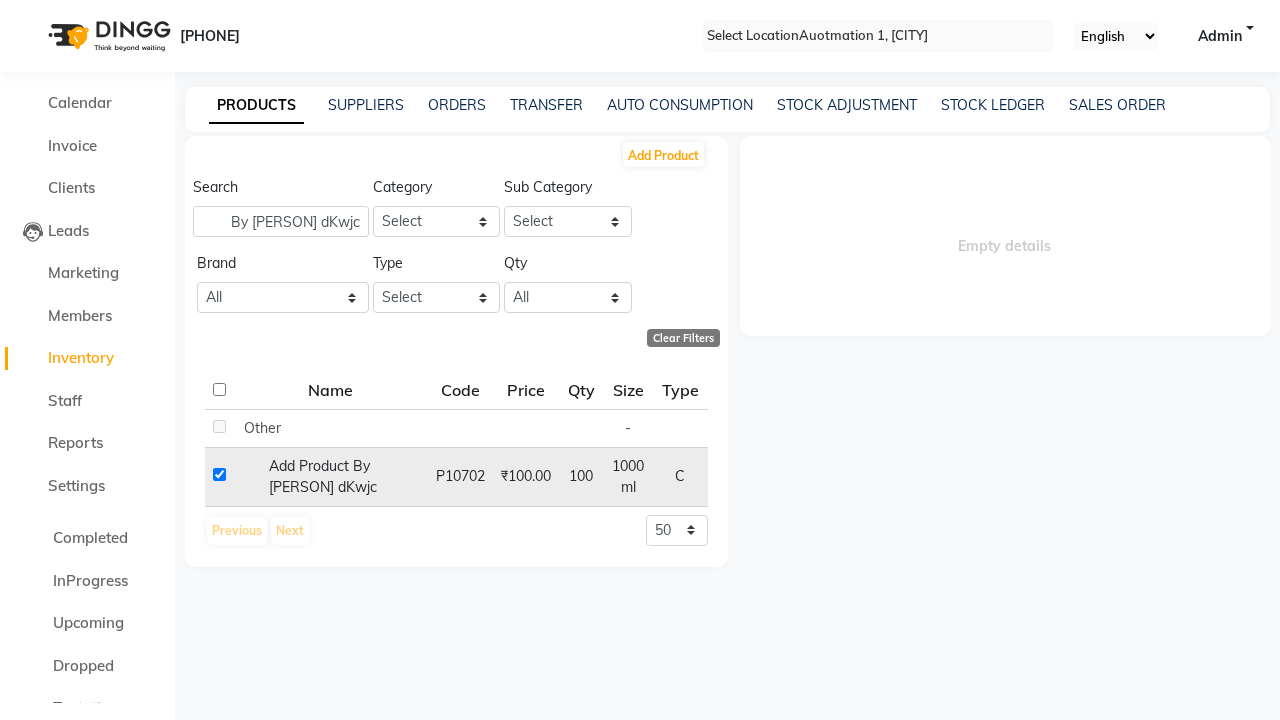 scroll, scrollTop: 0, scrollLeft: 0, axis: both 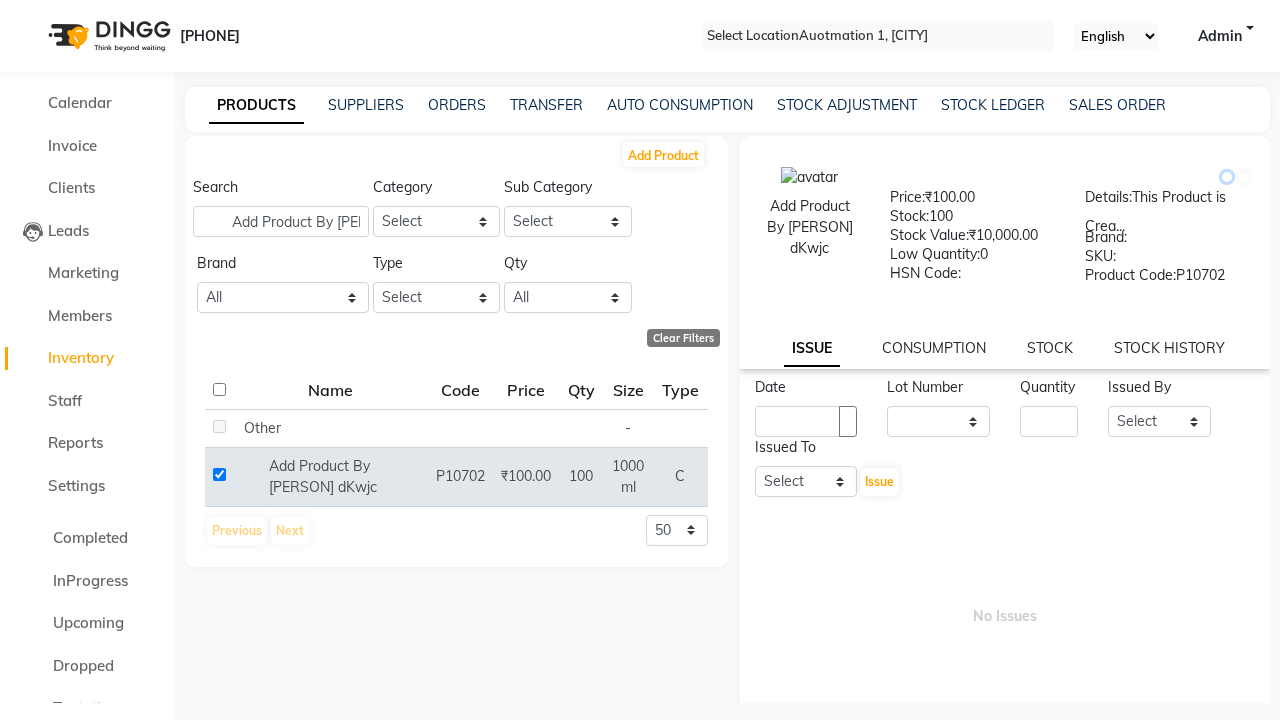 click at bounding box center (1227, 177) 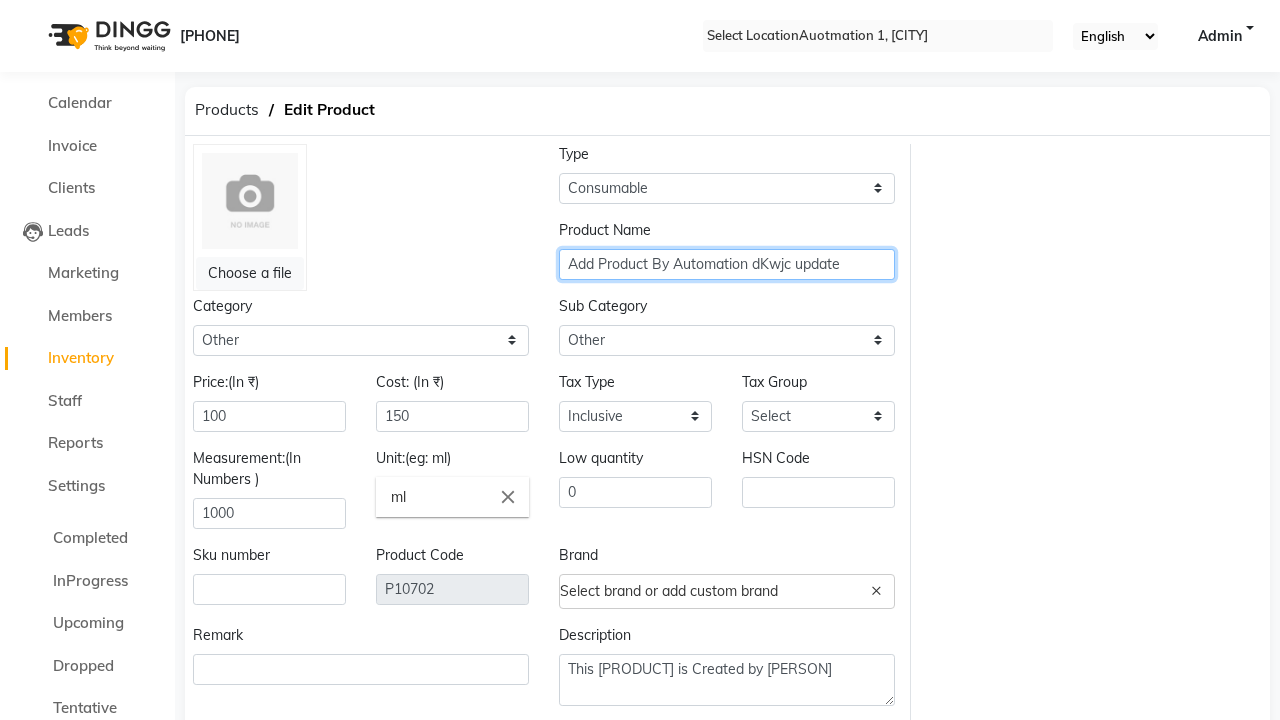 type on "Add Product By Automation dKwjc update" 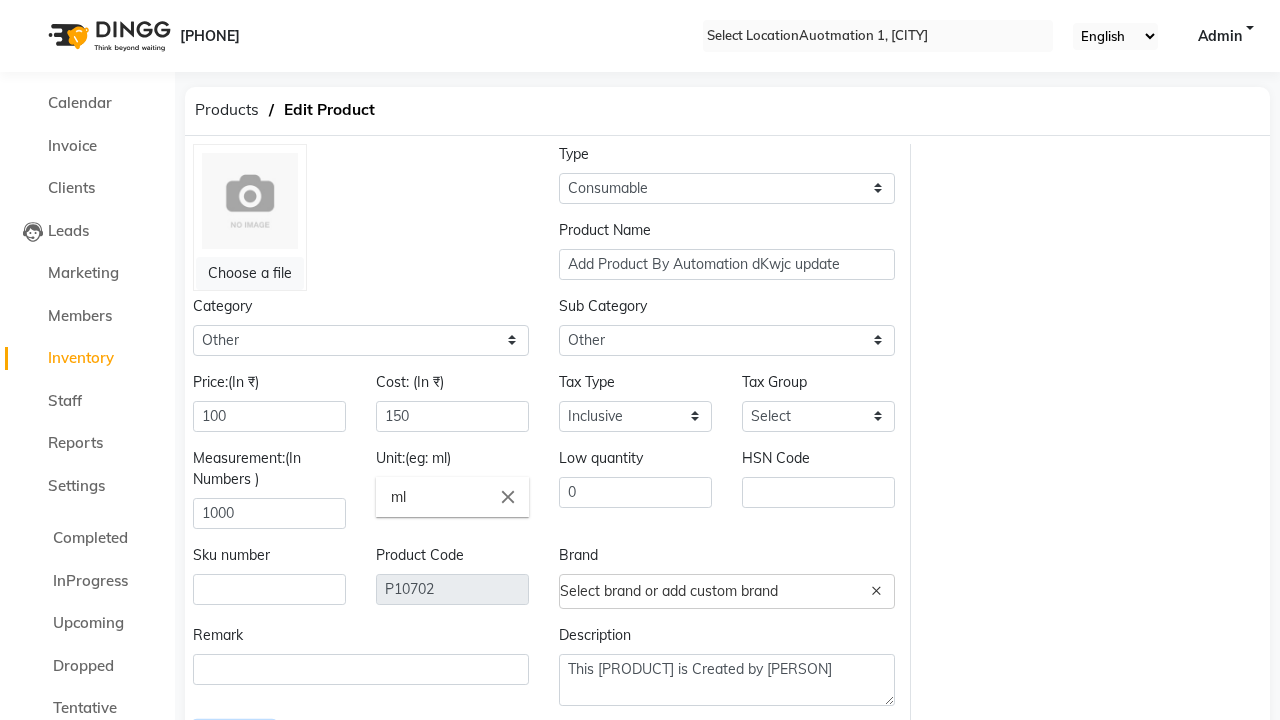 click on "Update" at bounding box center (234, 741) 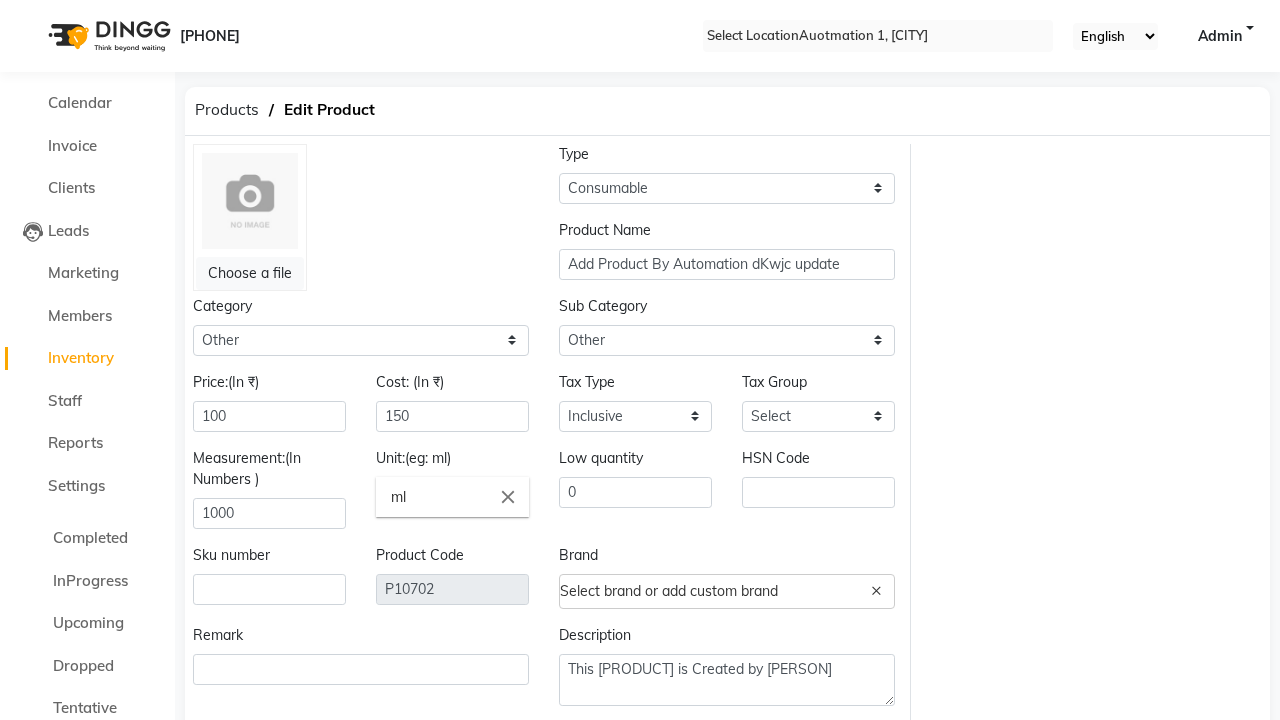 scroll, scrollTop: 28, scrollLeft: 0, axis: vertical 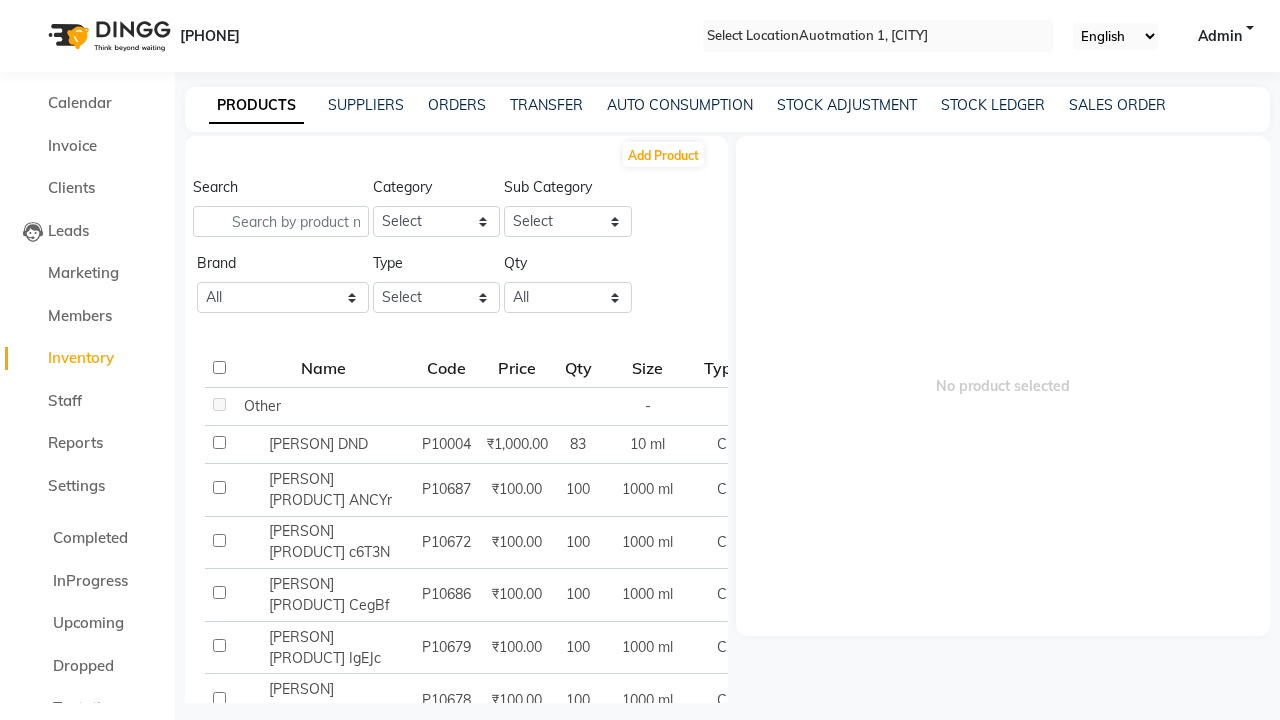 click on "Product updated successfully!" at bounding box center [640, 764] 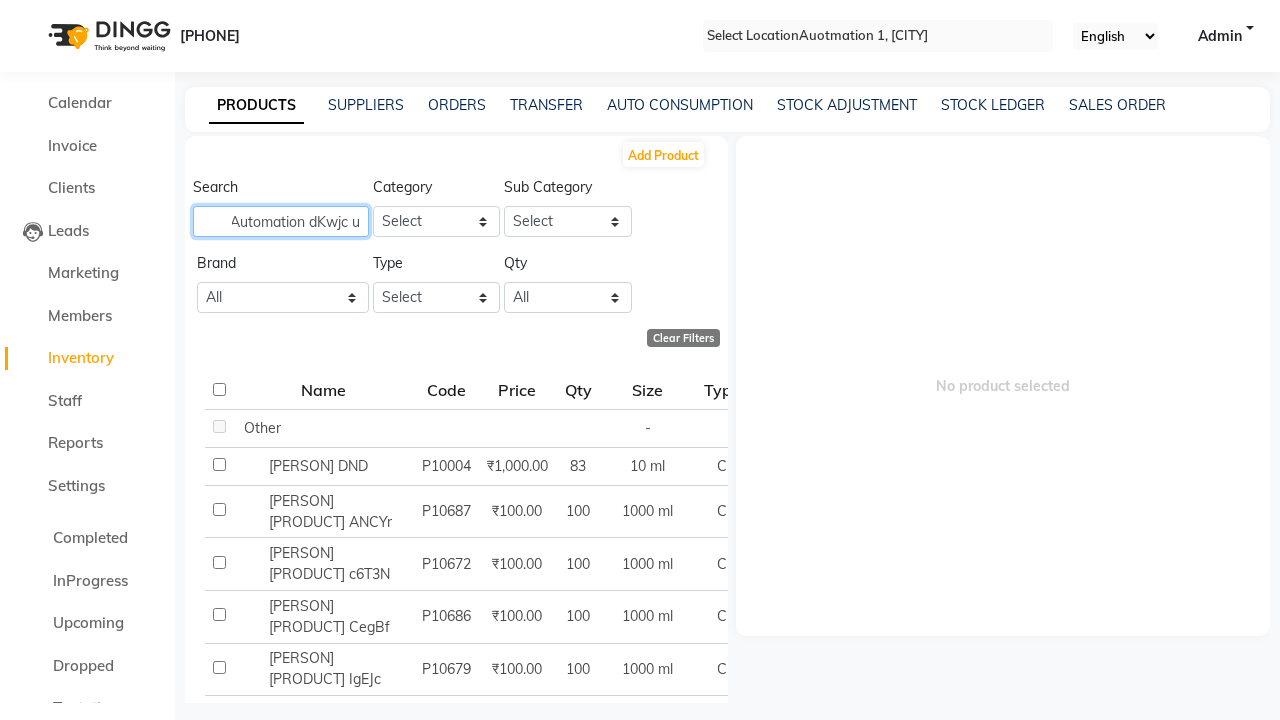 scroll, scrollTop: 0, scrollLeft: 144, axis: horizontal 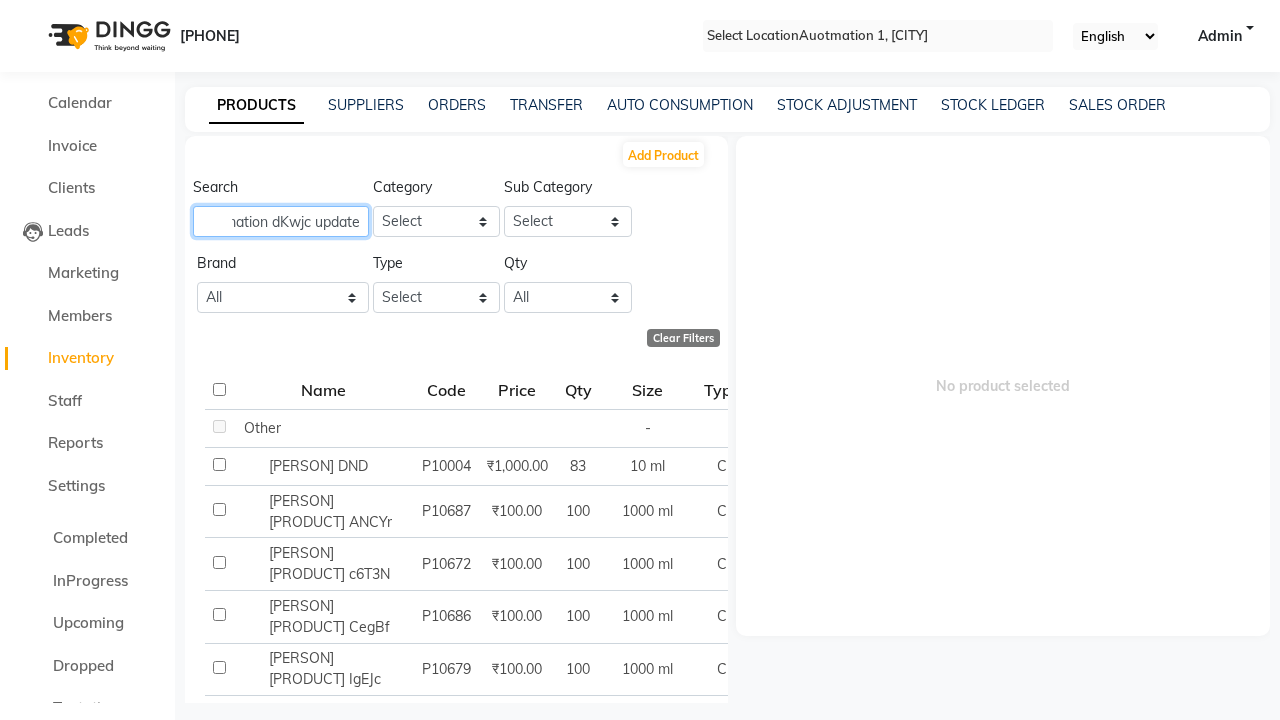 type on "Add Product By Automation dKwjc update" 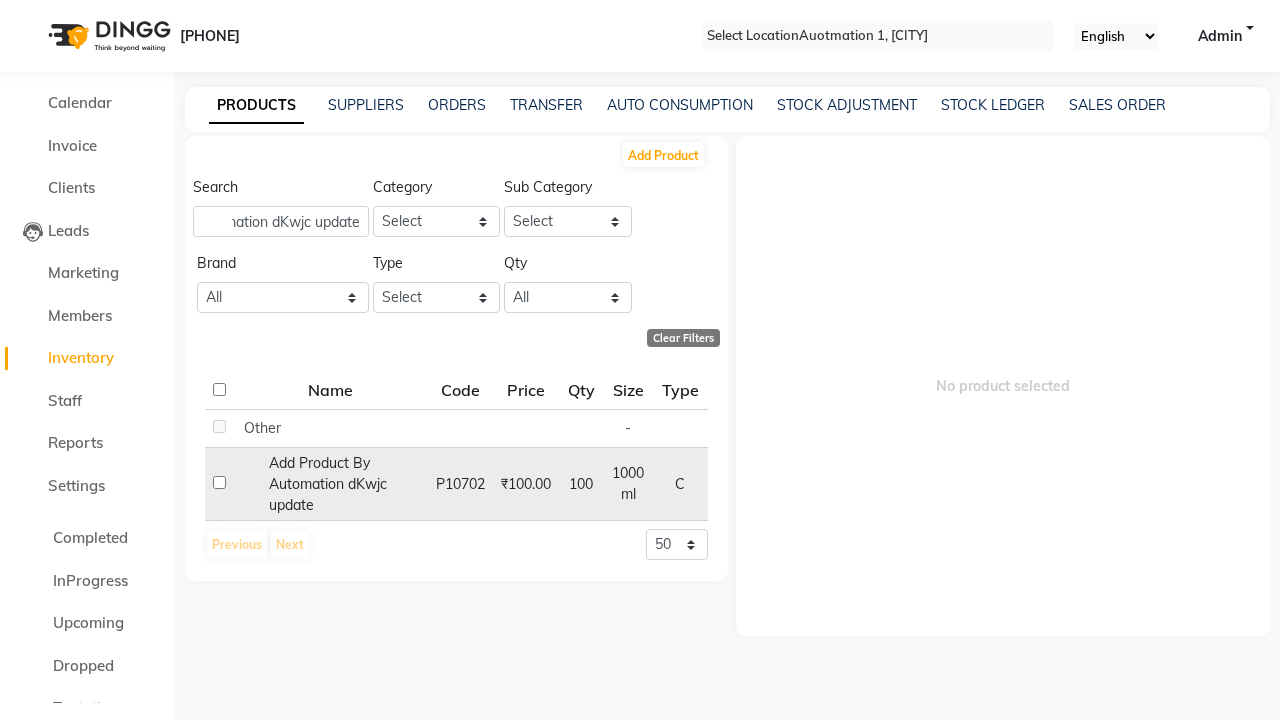 click at bounding box center (219, 426) 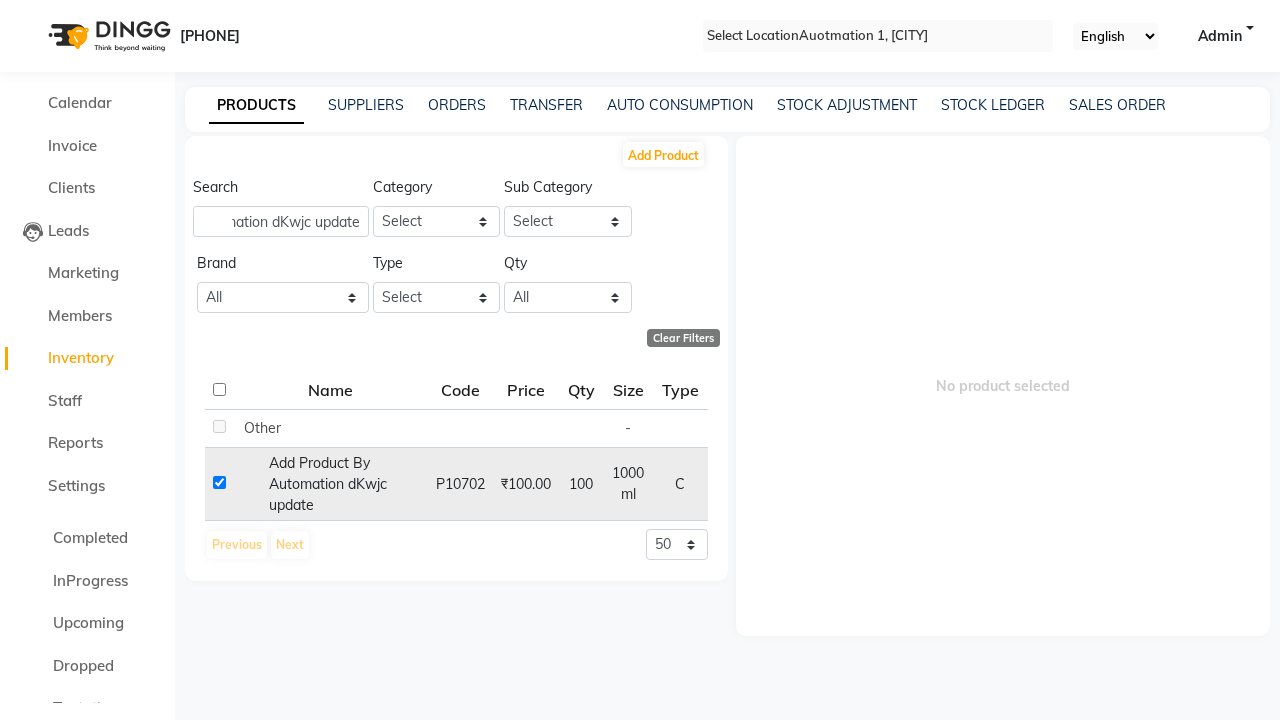 checkbox on "true" 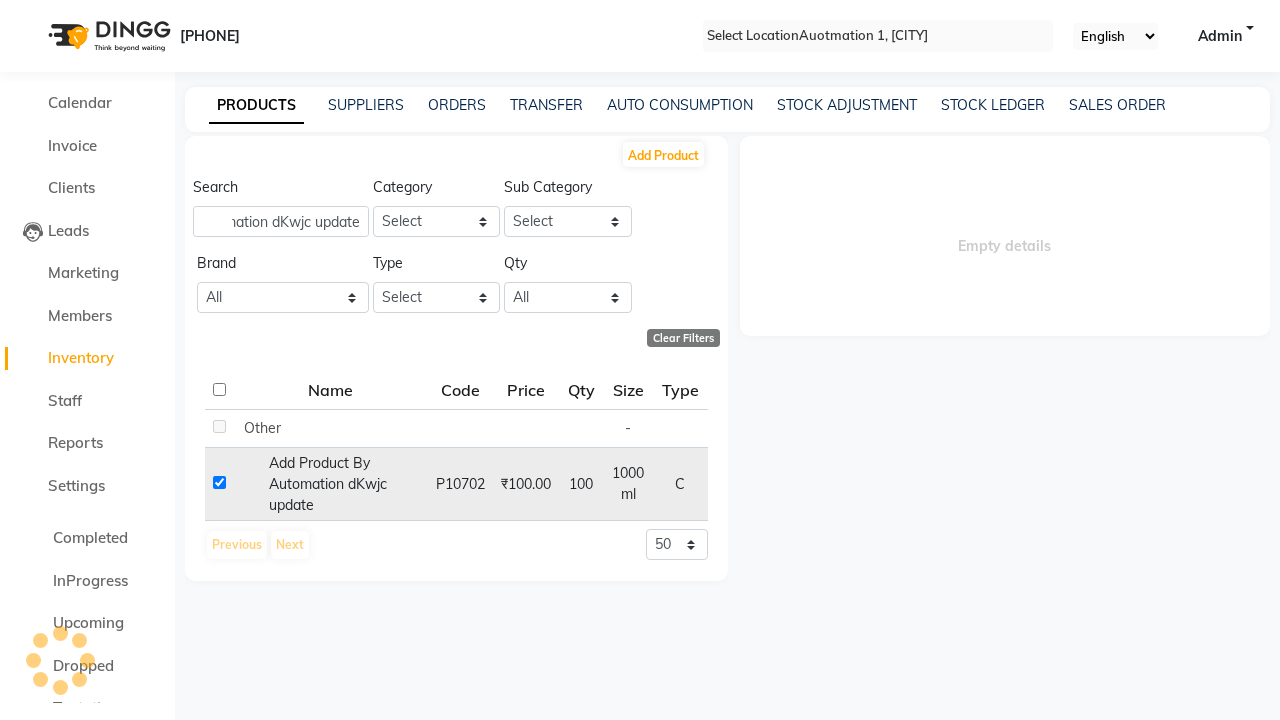 scroll, scrollTop: 0, scrollLeft: 0, axis: both 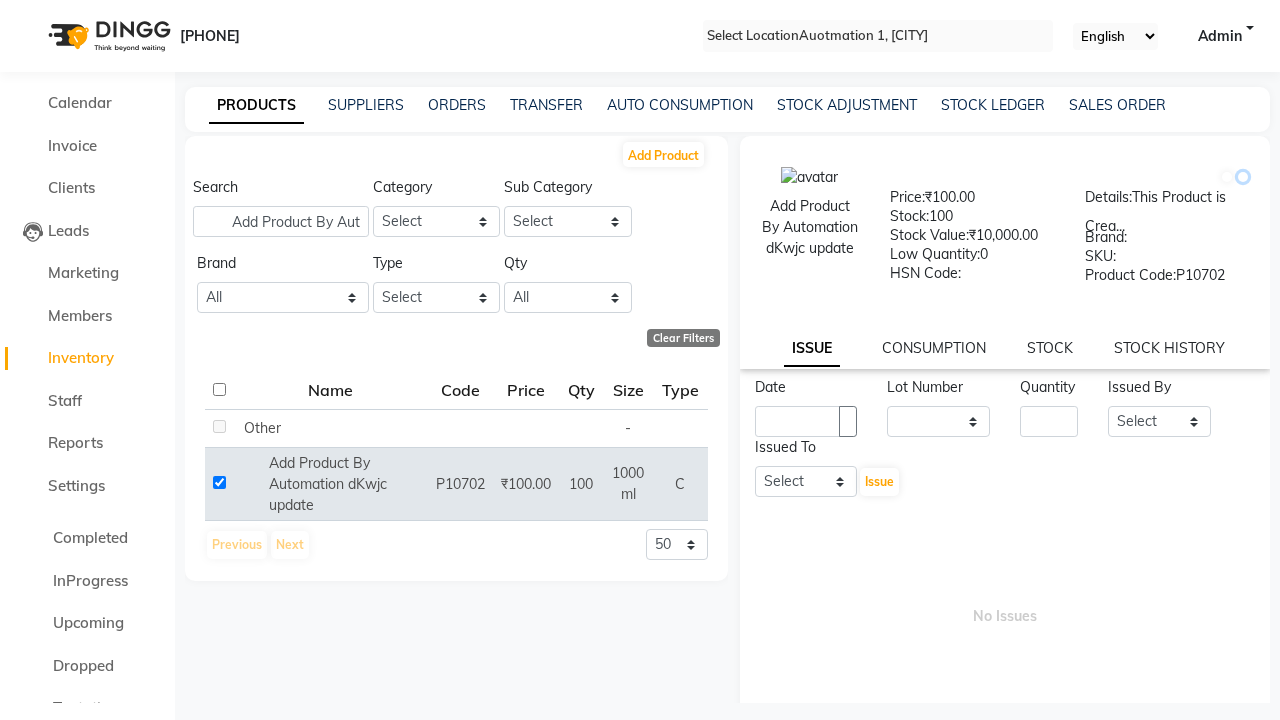 click at bounding box center [1243, 177] 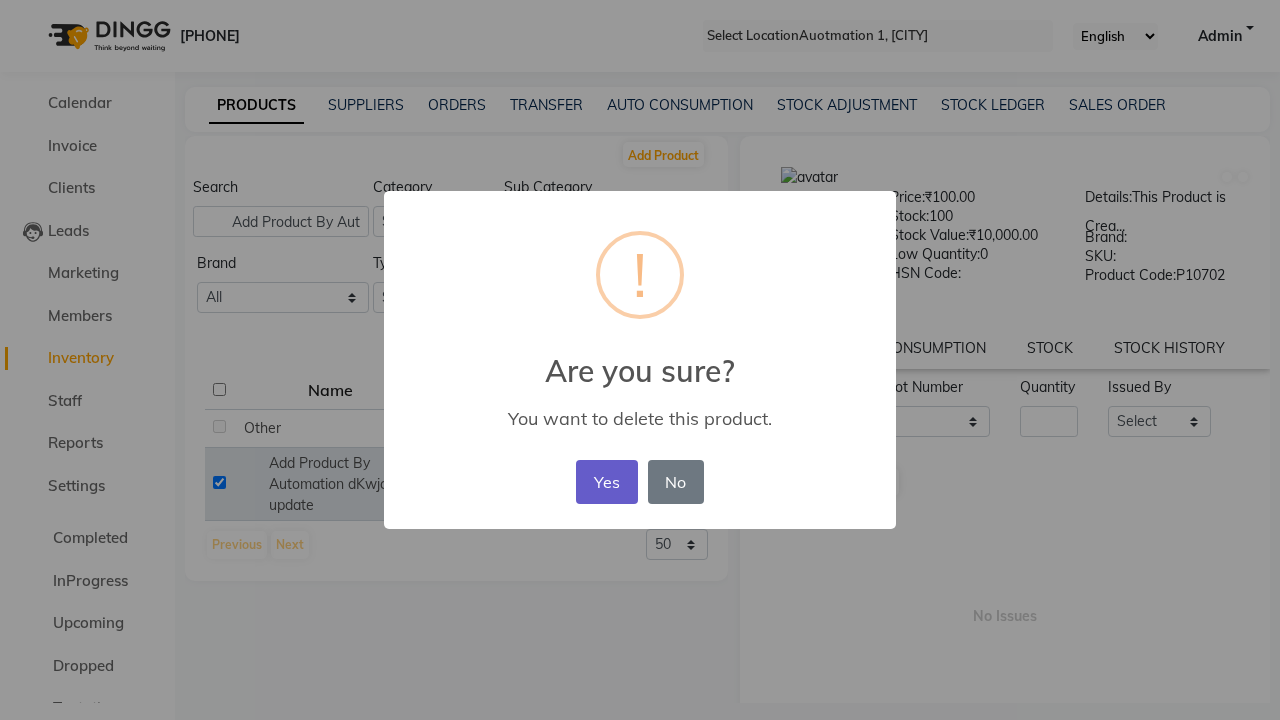 click on "Yes" at bounding box center (606, 482) 